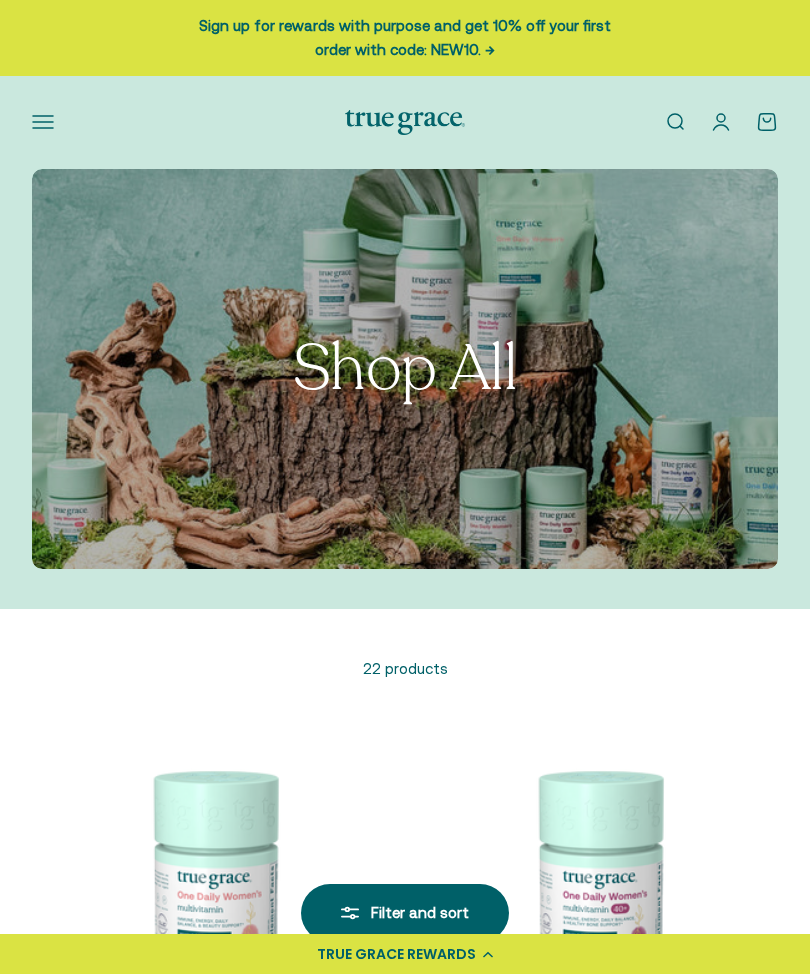 scroll, scrollTop: 0, scrollLeft: 0, axis: both 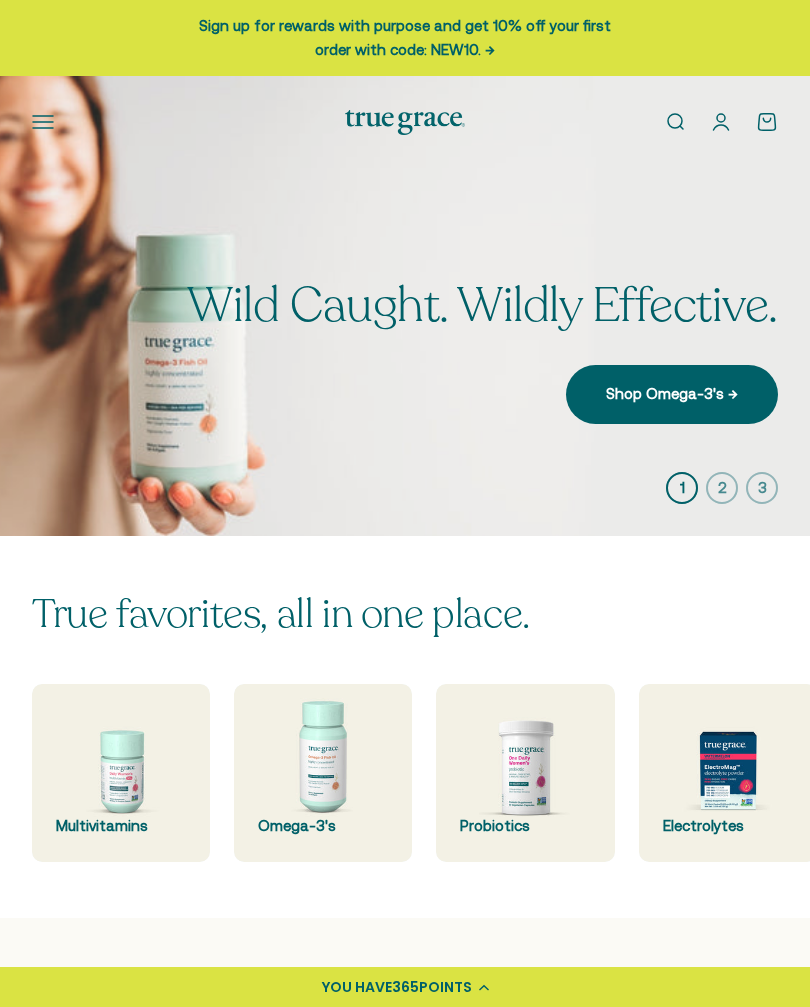 click on "Shop Omega-3's →" at bounding box center [672, 394] 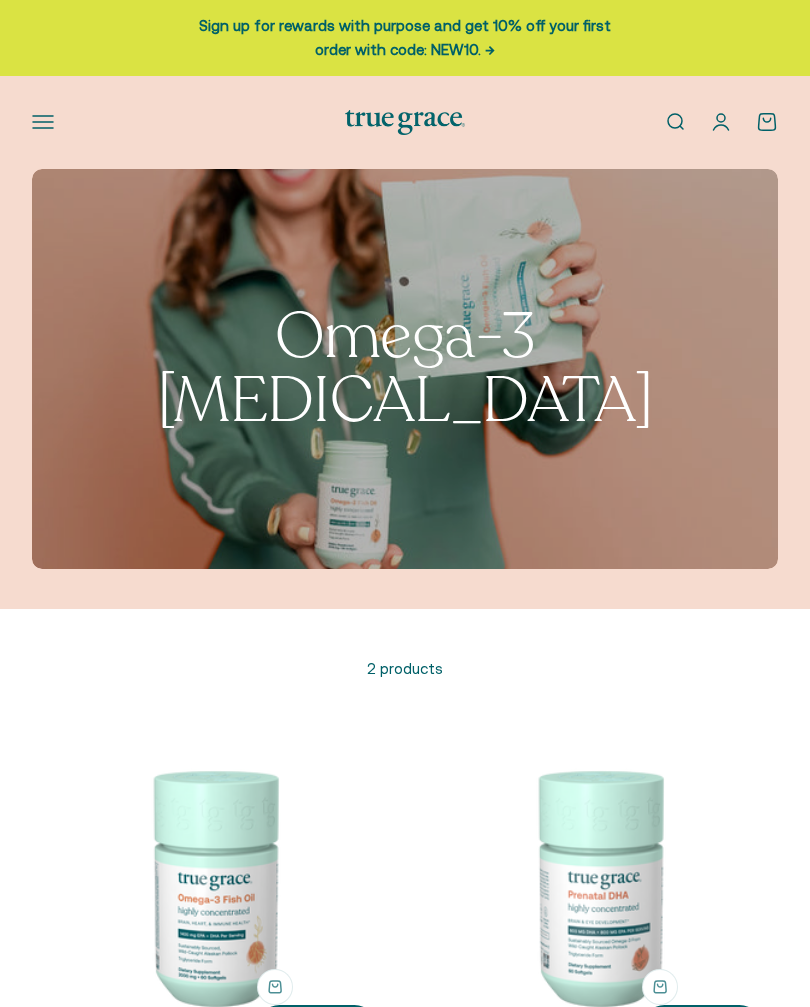 scroll, scrollTop: 0, scrollLeft: 0, axis: both 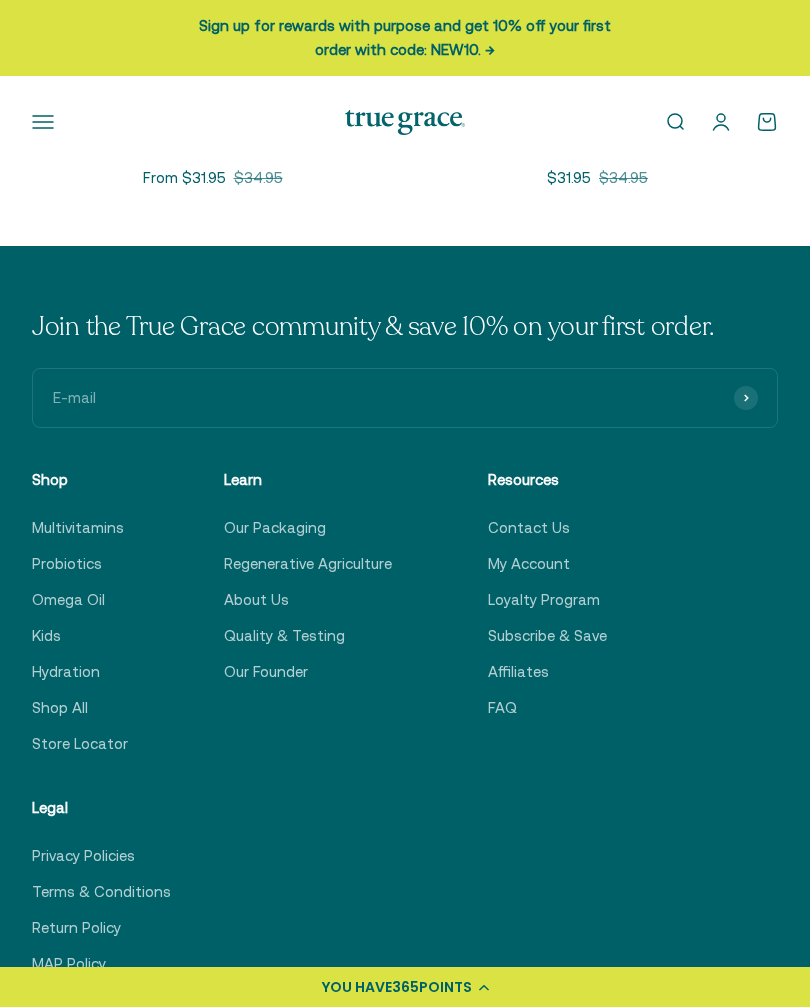 click on "YOU HAVE
365
POINTS" at bounding box center [405, 987] 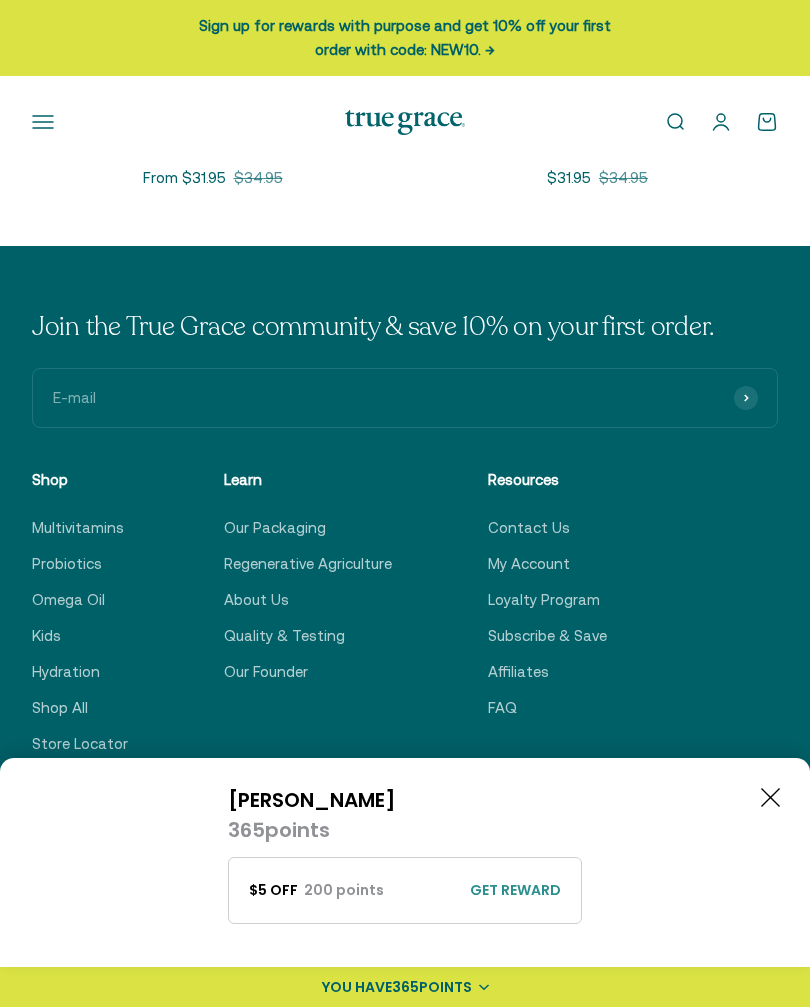 click on "GET REWARD" at bounding box center (515, 890) 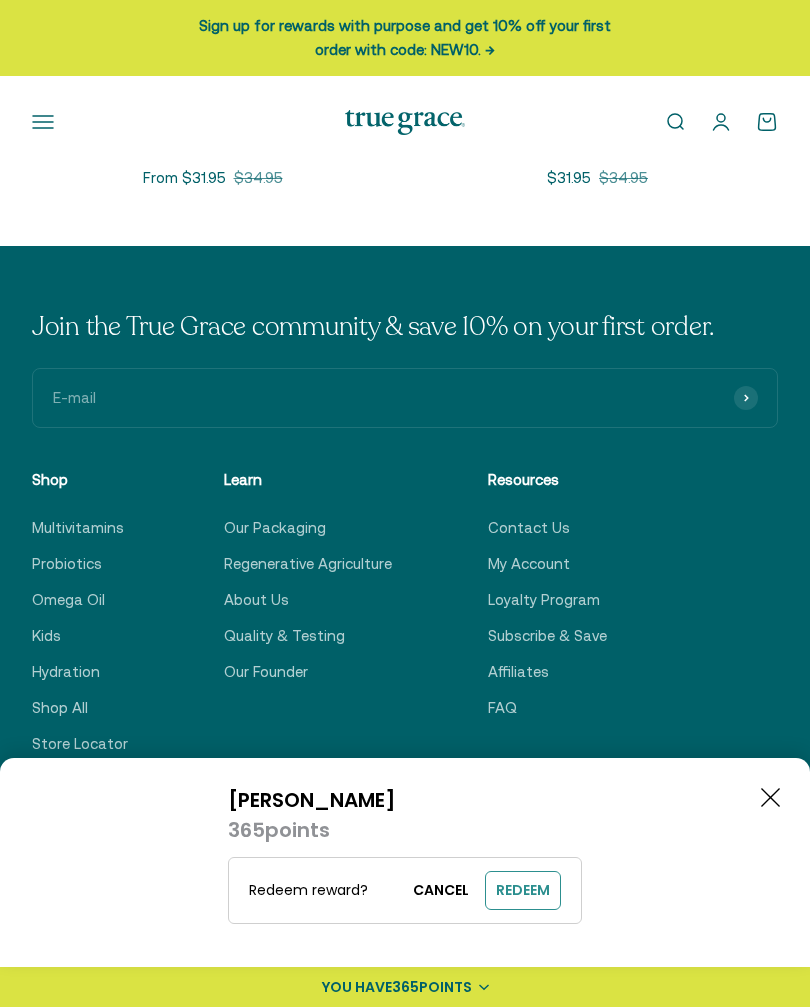 click on "REDEEM" at bounding box center (523, 890) 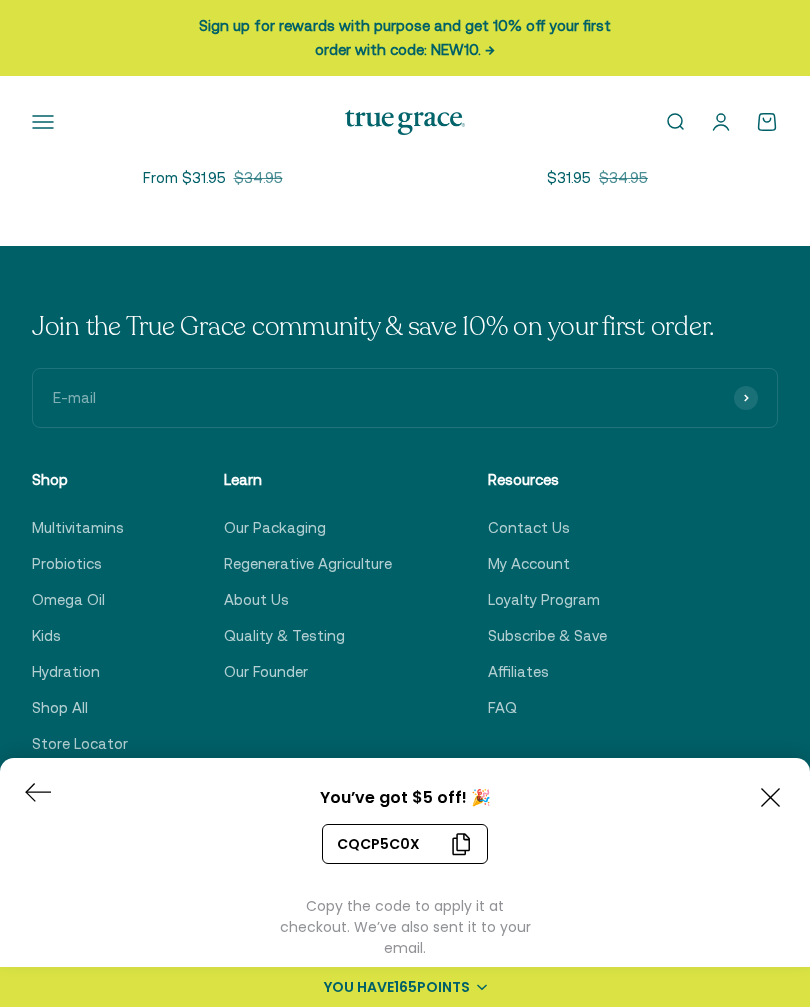 click on "Filters
Sort by
Featured Best selling Alphabetically, A-Z Alphabetically, Z-A Price, low to high Price, high to low Date, old to new Date, new to old
Product type
Omegas (1) Prenatal (1)
Apply  (1)
Sort by:
Best selling
Featured
Best selling
Alphabetically, A-Z
Alphabetically, Z-A
Price, low to high
Price, high to low
Date, old to new
Date, new to old
2 products" at bounding box center [405, -44] 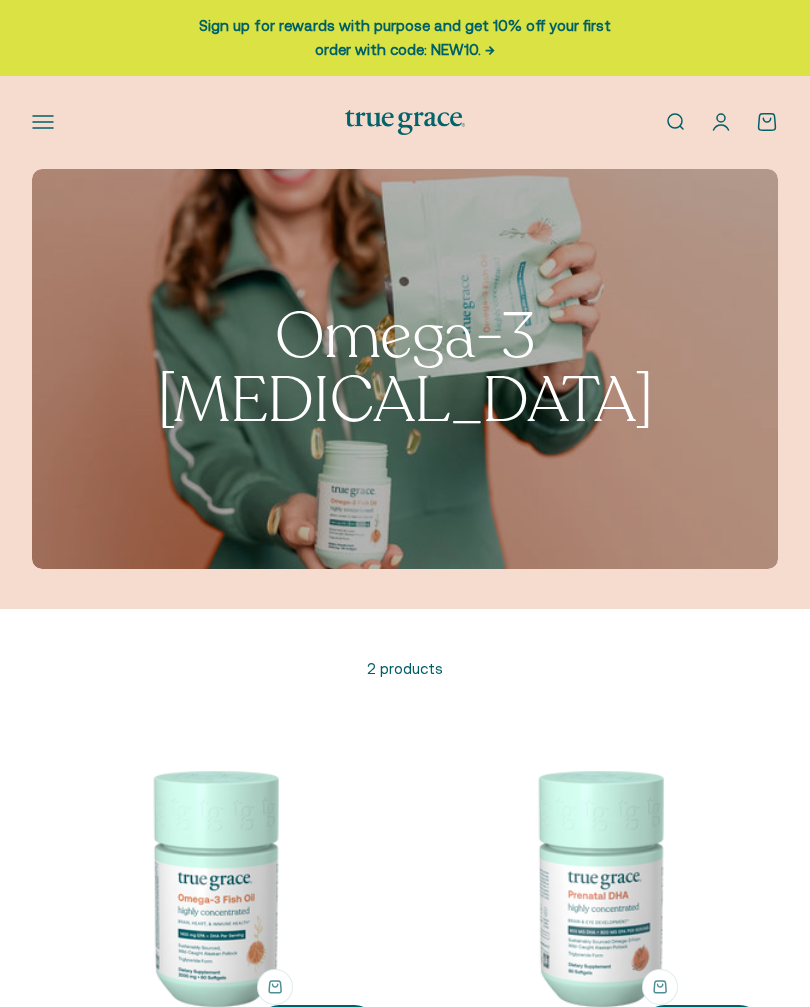 scroll, scrollTop: 0, scrollLeft: 0, axis: both 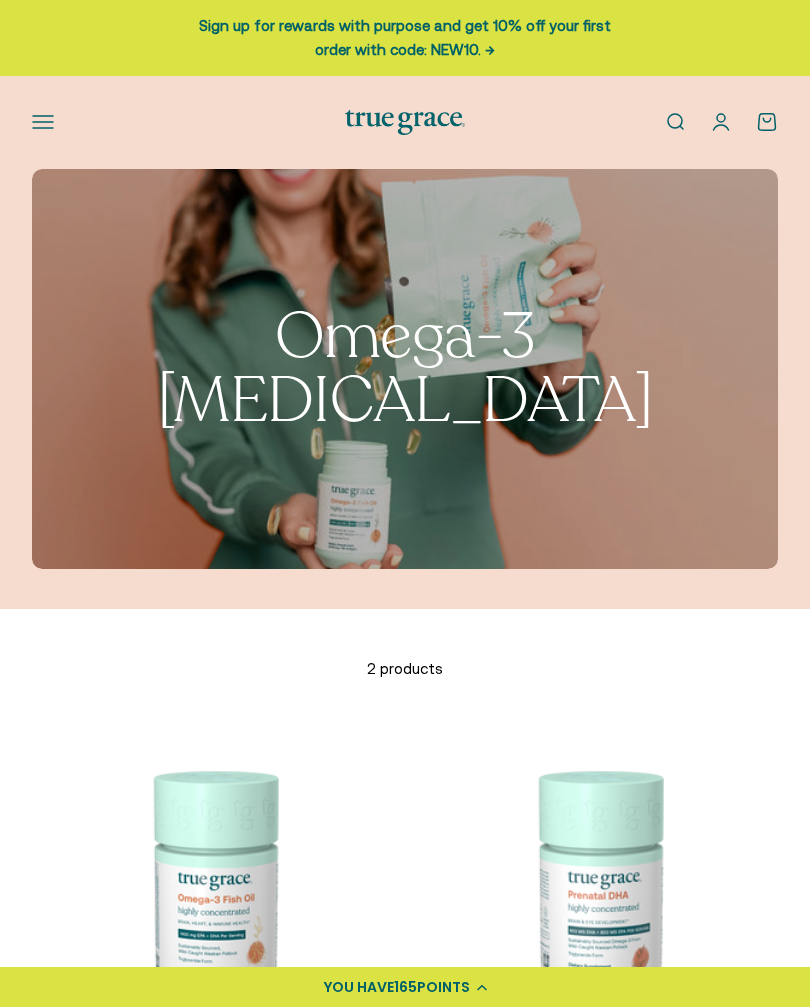 click at bounding box center (212, 885) 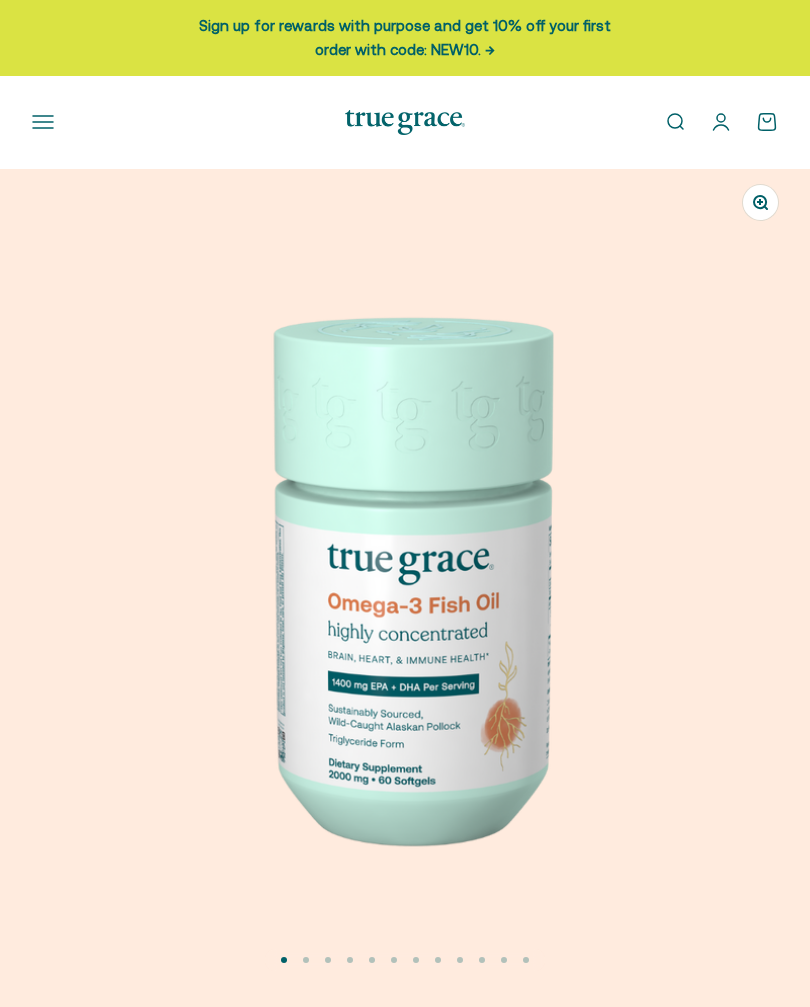 scroll, scrollTop: 0, scrollLeft: 0, axis: both 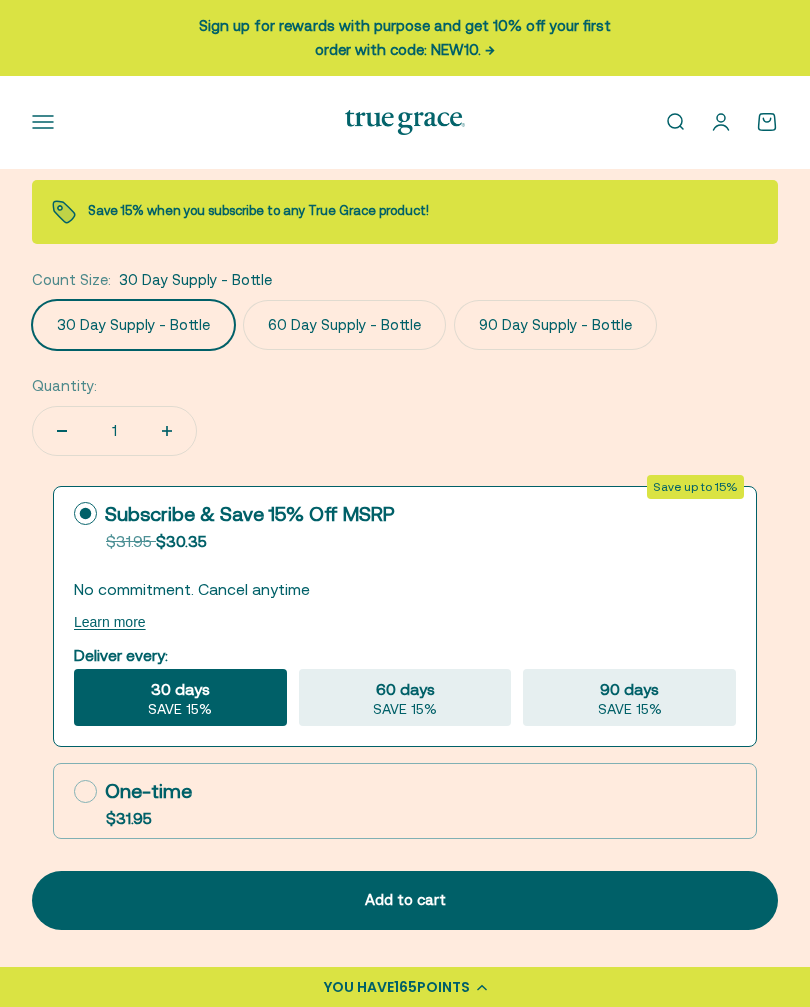 click on "Add to cart" at bounding box center (405, 900) 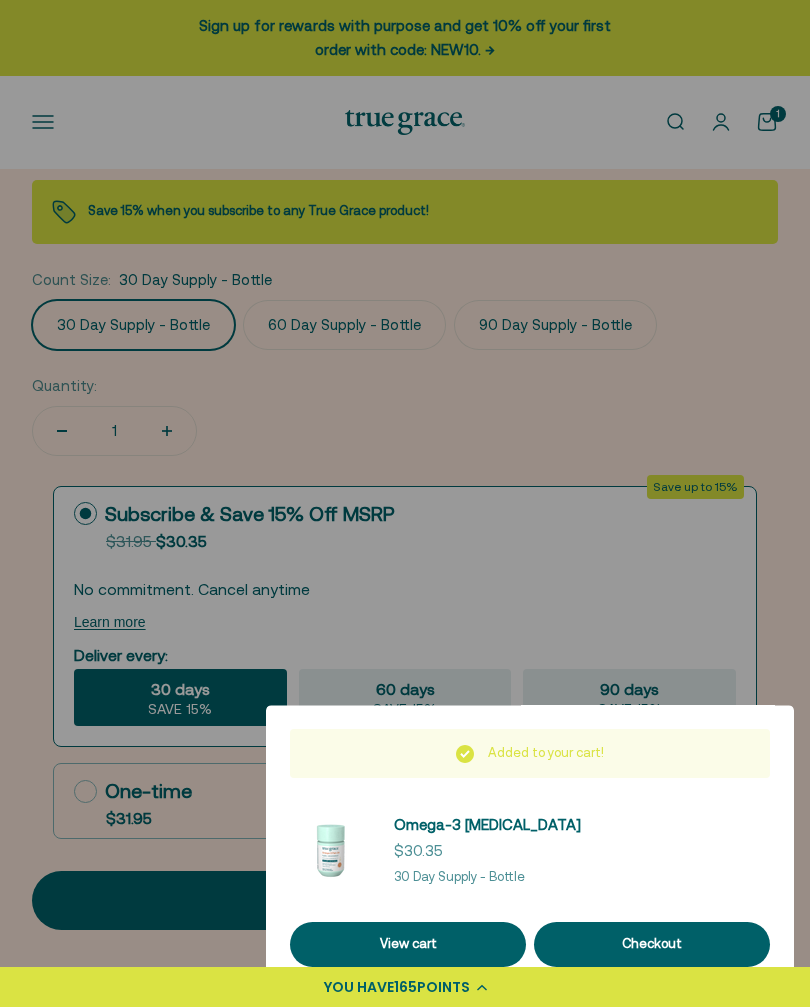 click on "View cart" at bounding box center [408, 944] 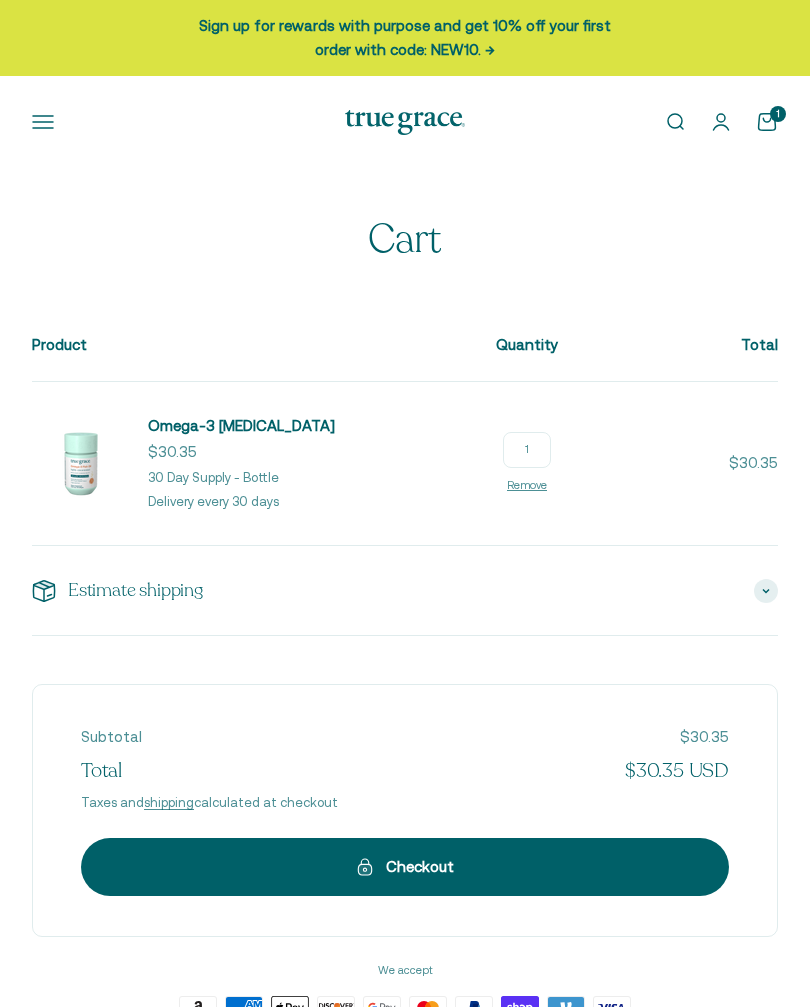 scroll, scrollTop: 0, scrollLeft: 0, axis: both 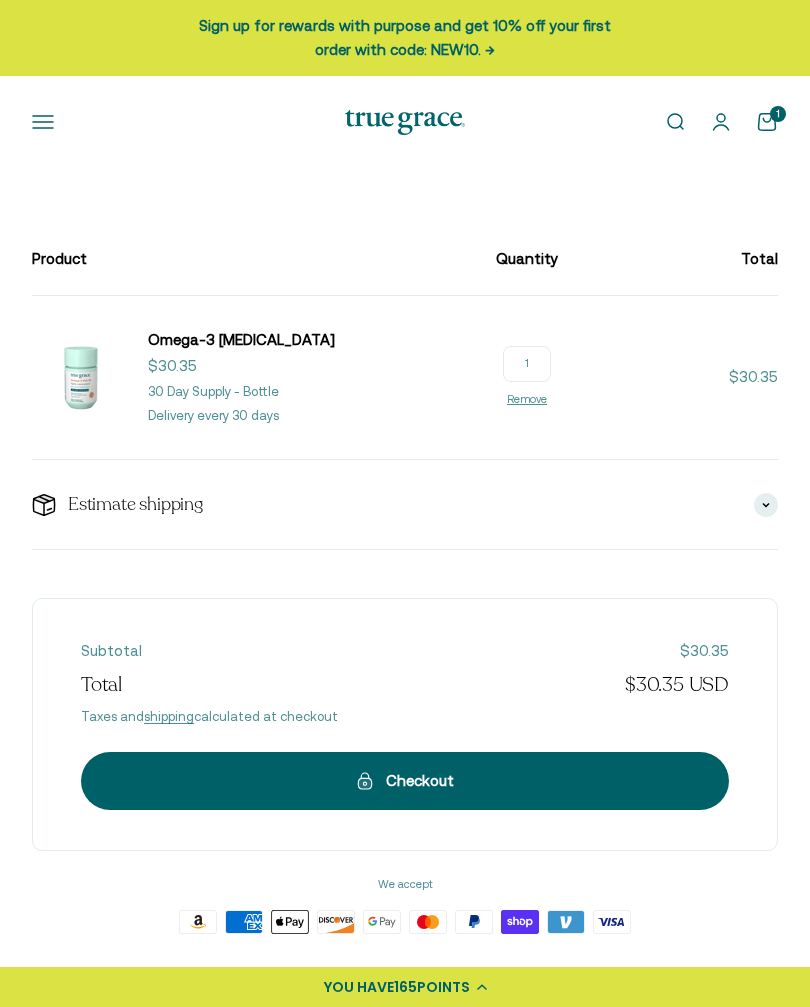 click on "Checkout" at bounding box center (405, 782) 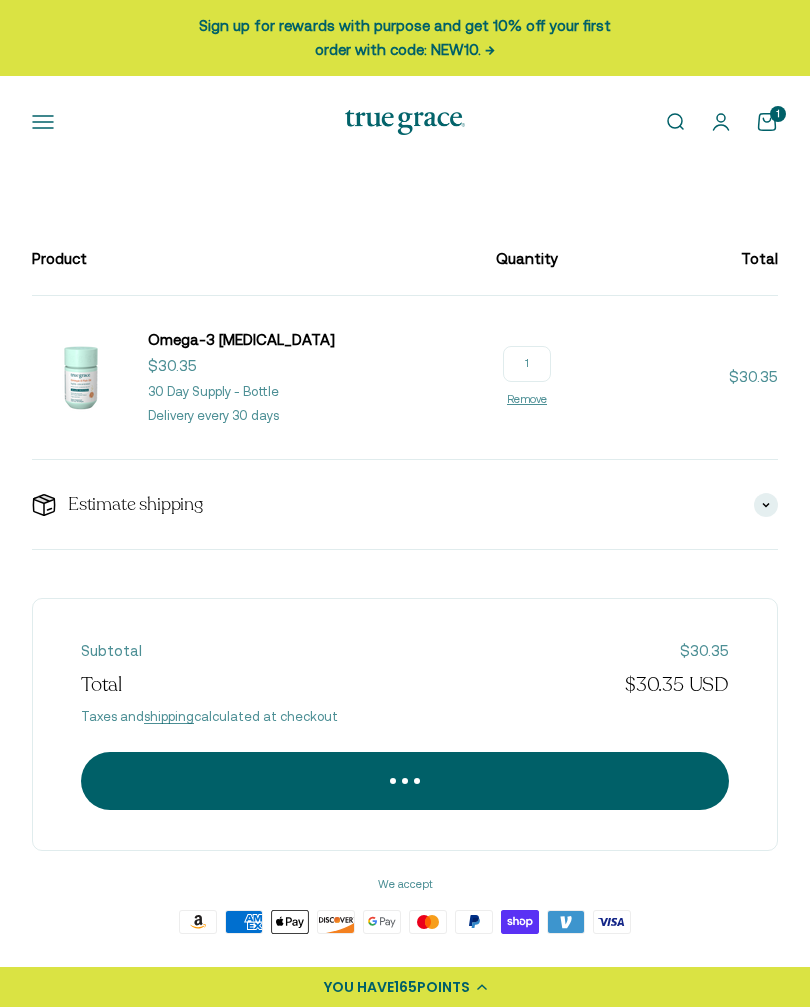 scroll, scrollTop: 86, scrollLeft: 0, axis: vertical 